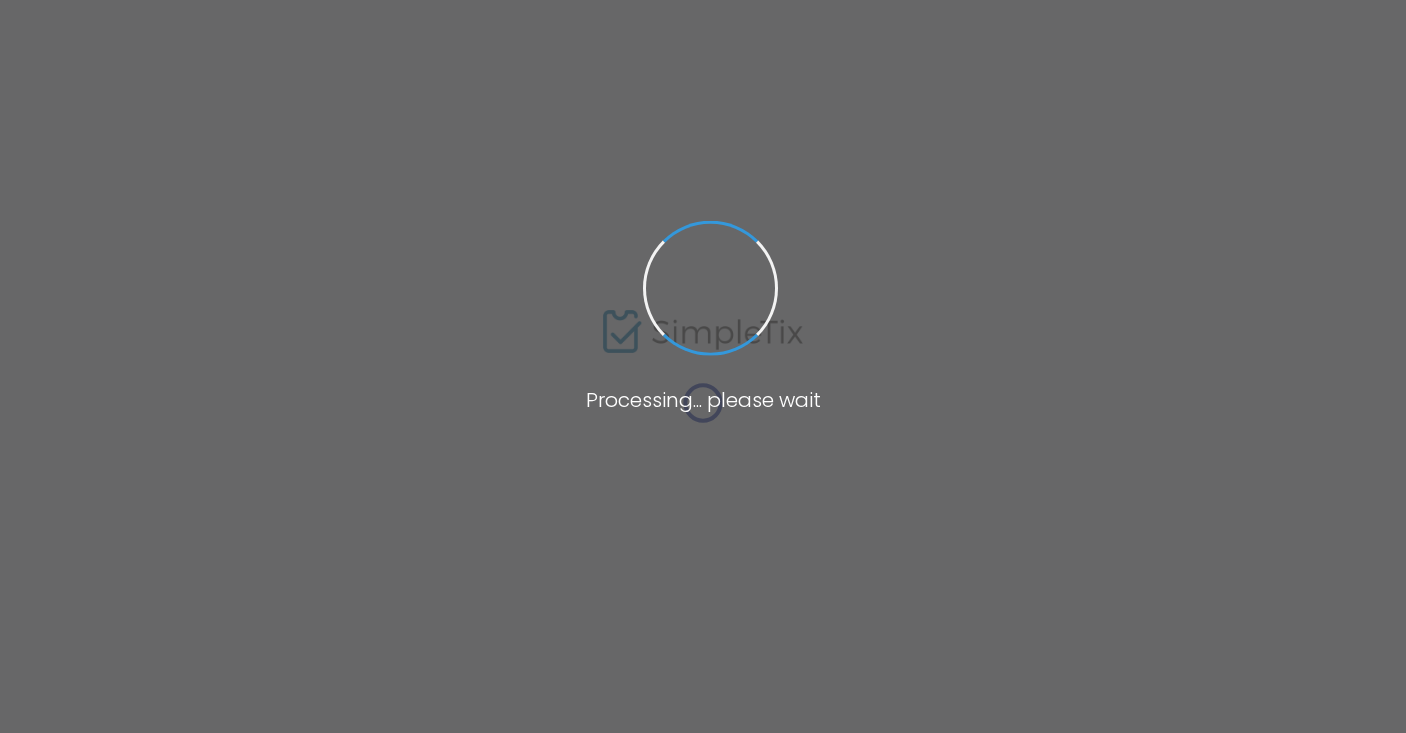 scroll, scrollTop: 0, scrollLeft: 0, axis: both 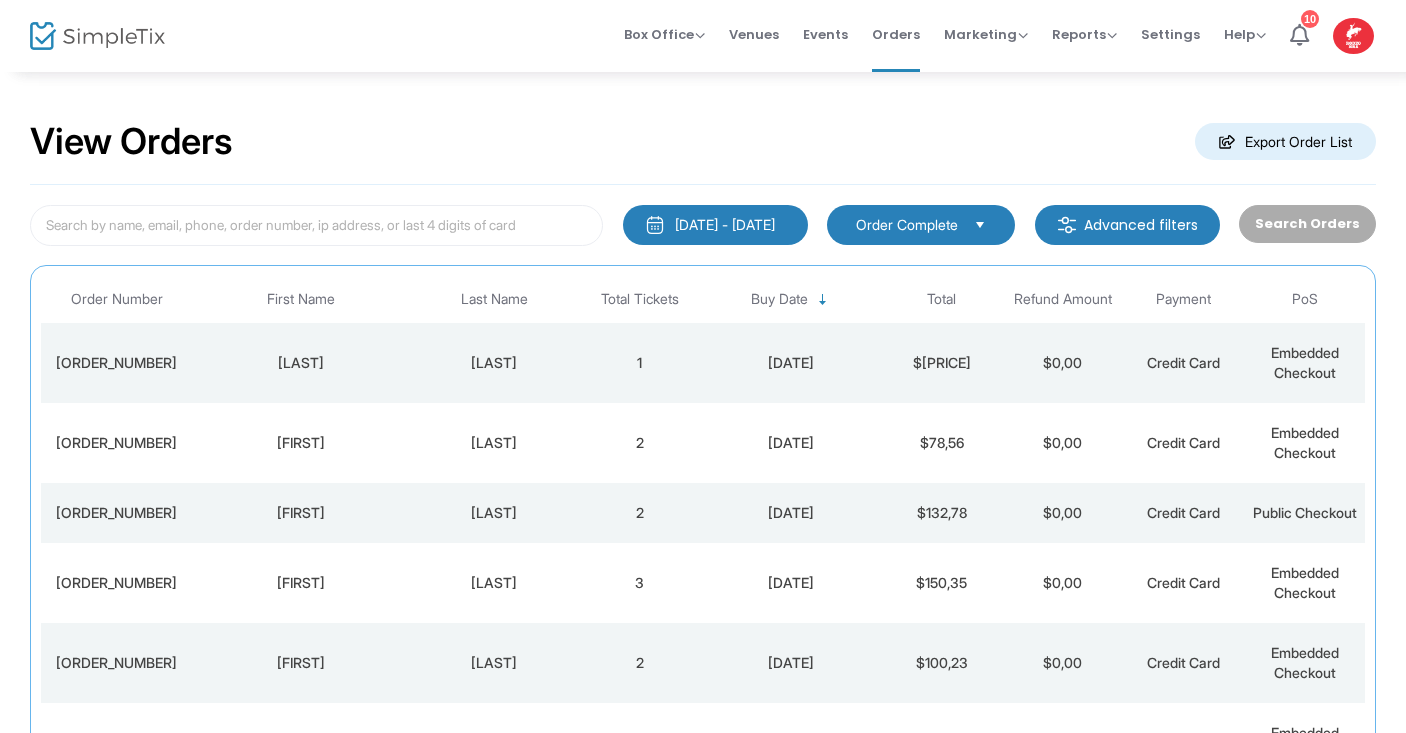 click on "[FIRST]" 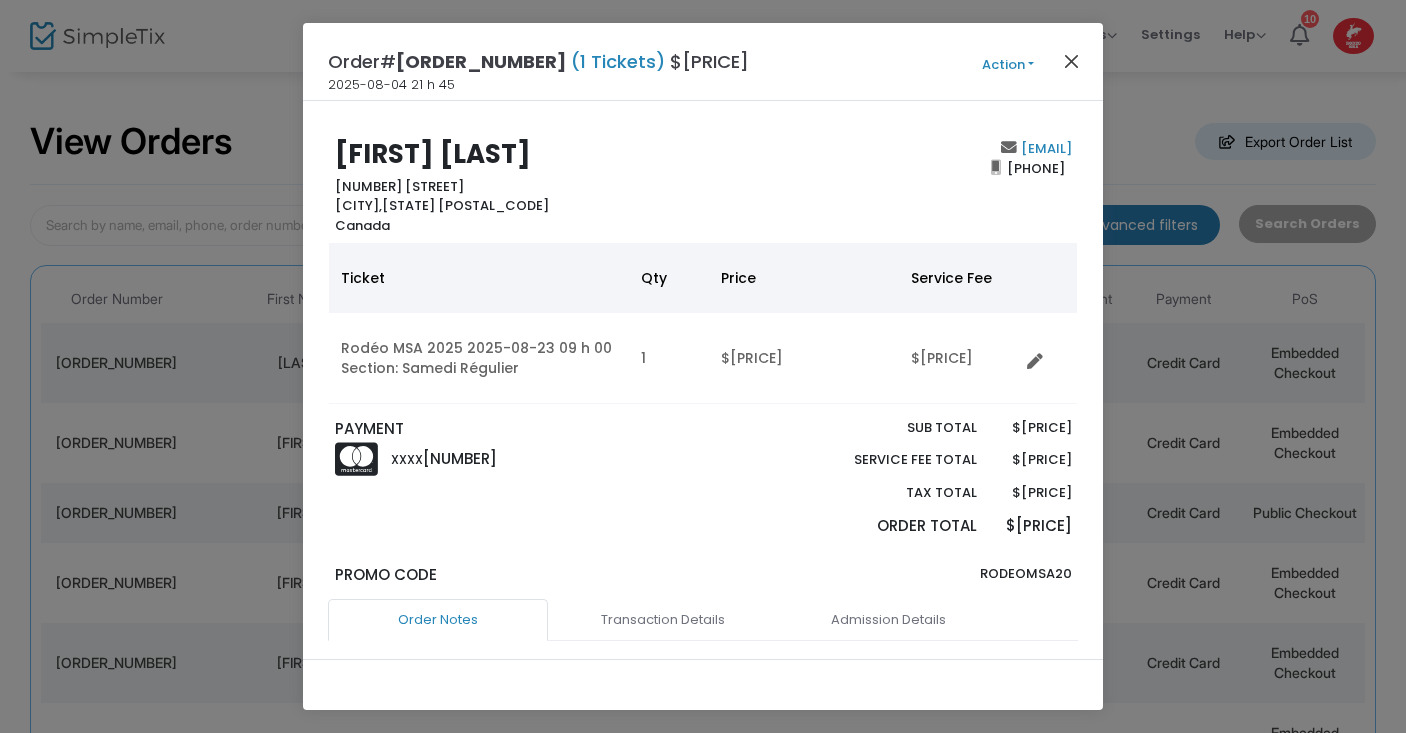 click 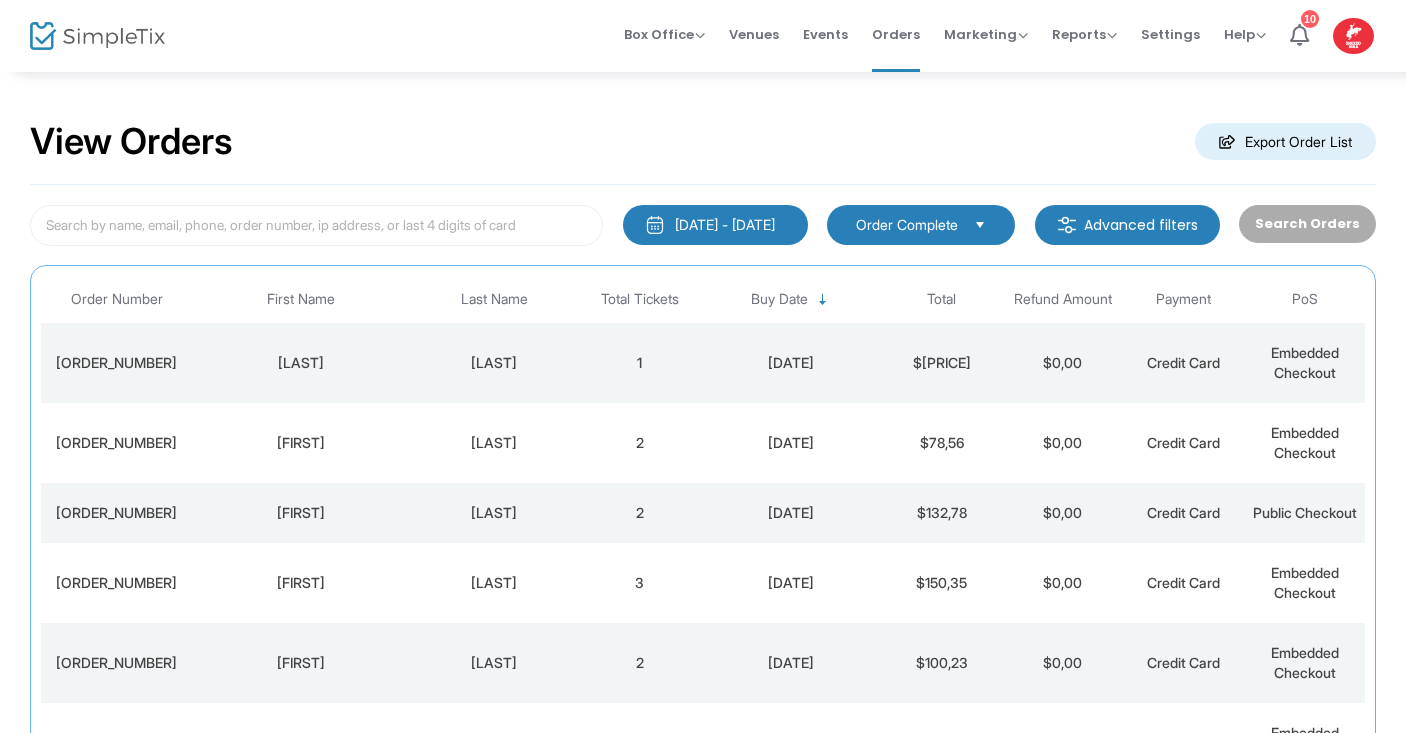 click on "[FIRST]" 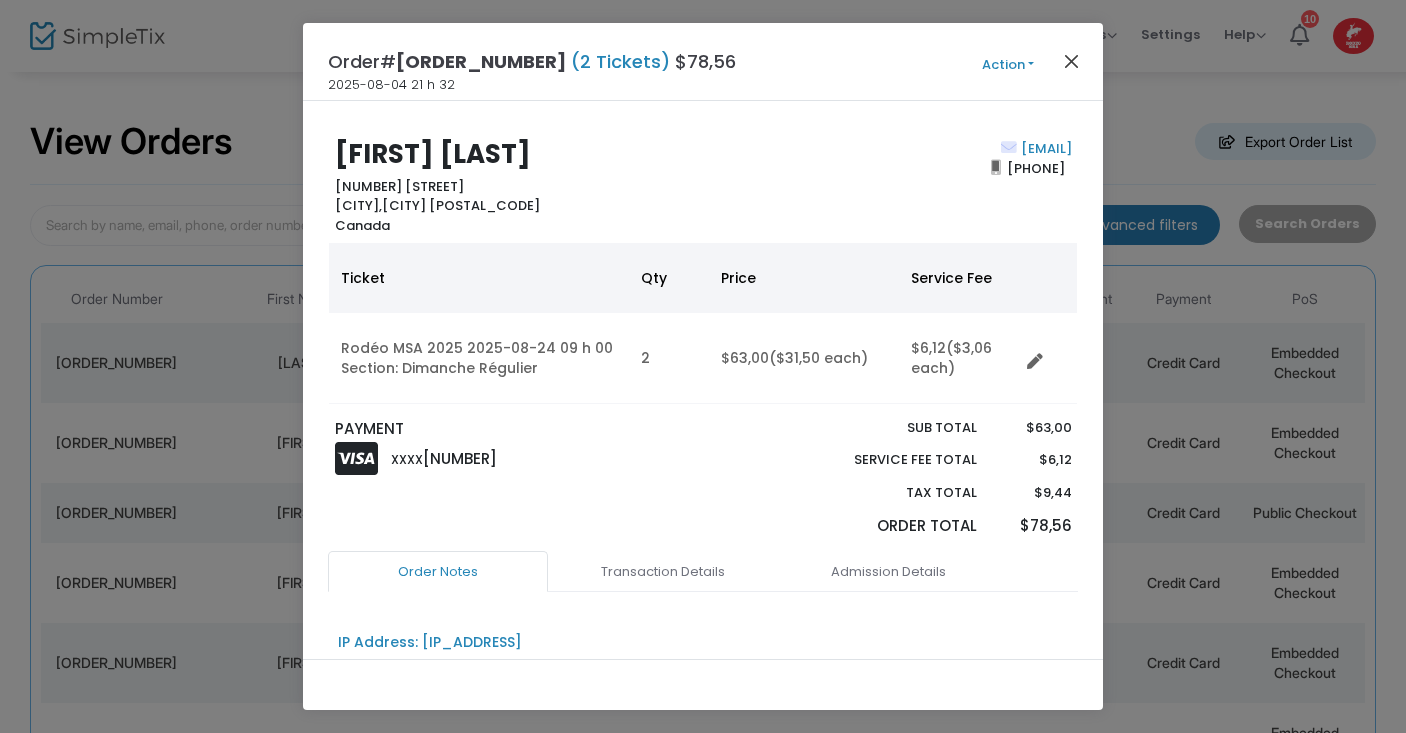 click 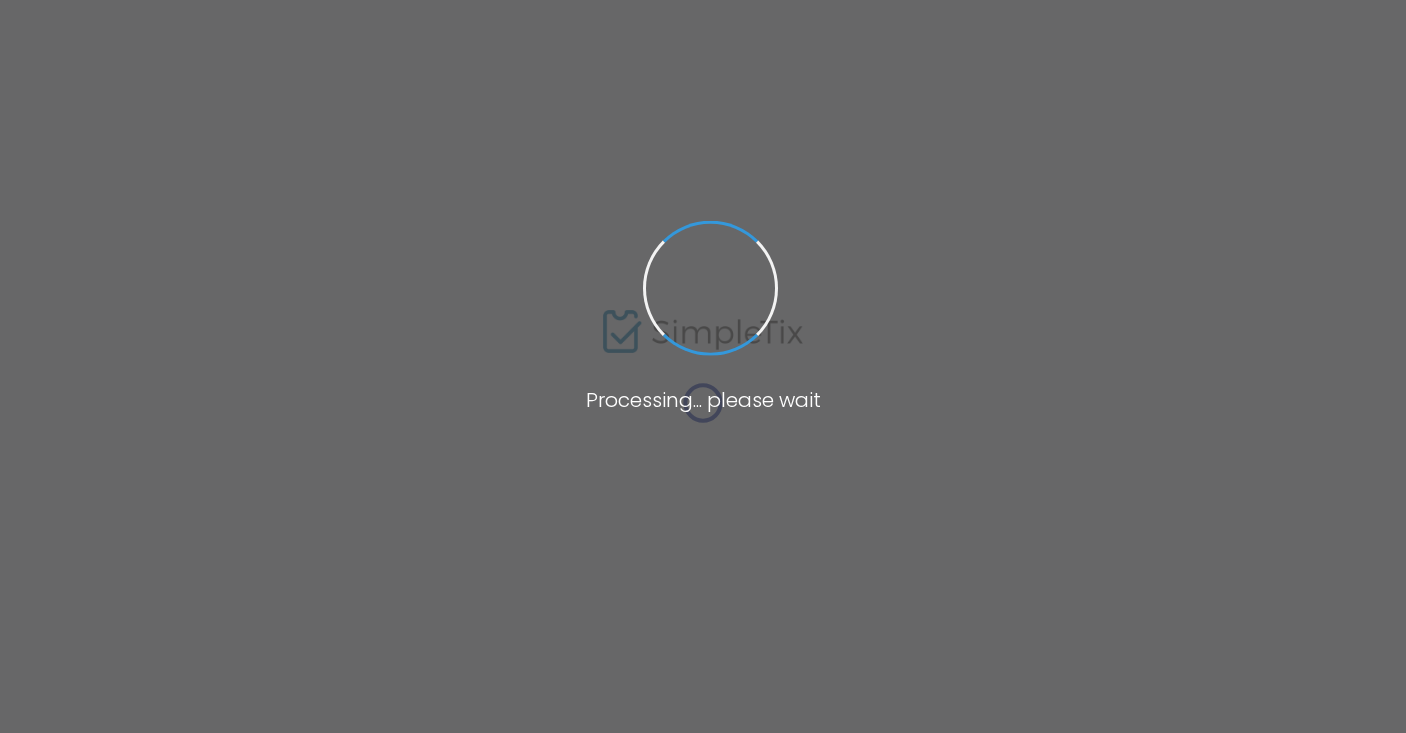 scroll, scrollTop: 0, scrollLeft: 0, axis: both 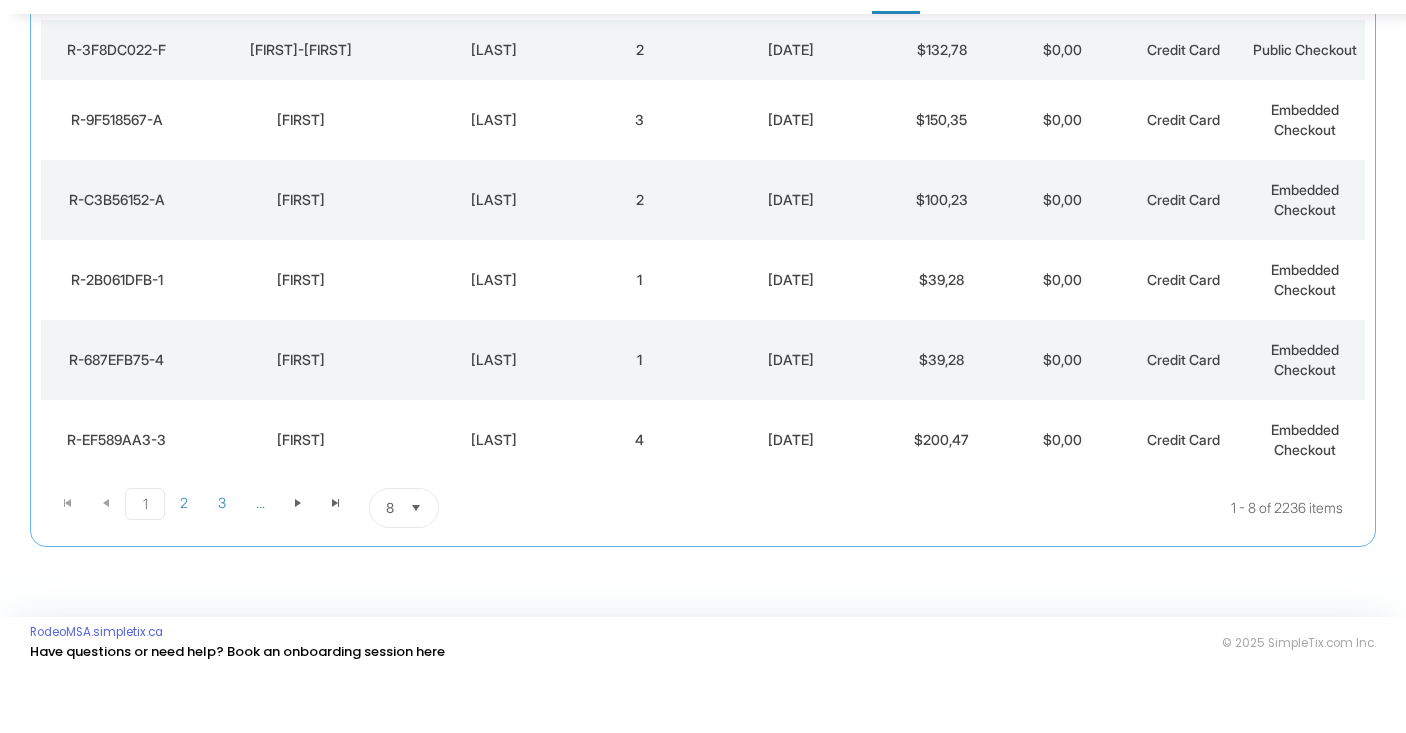 click at bounding box center (416, 566) 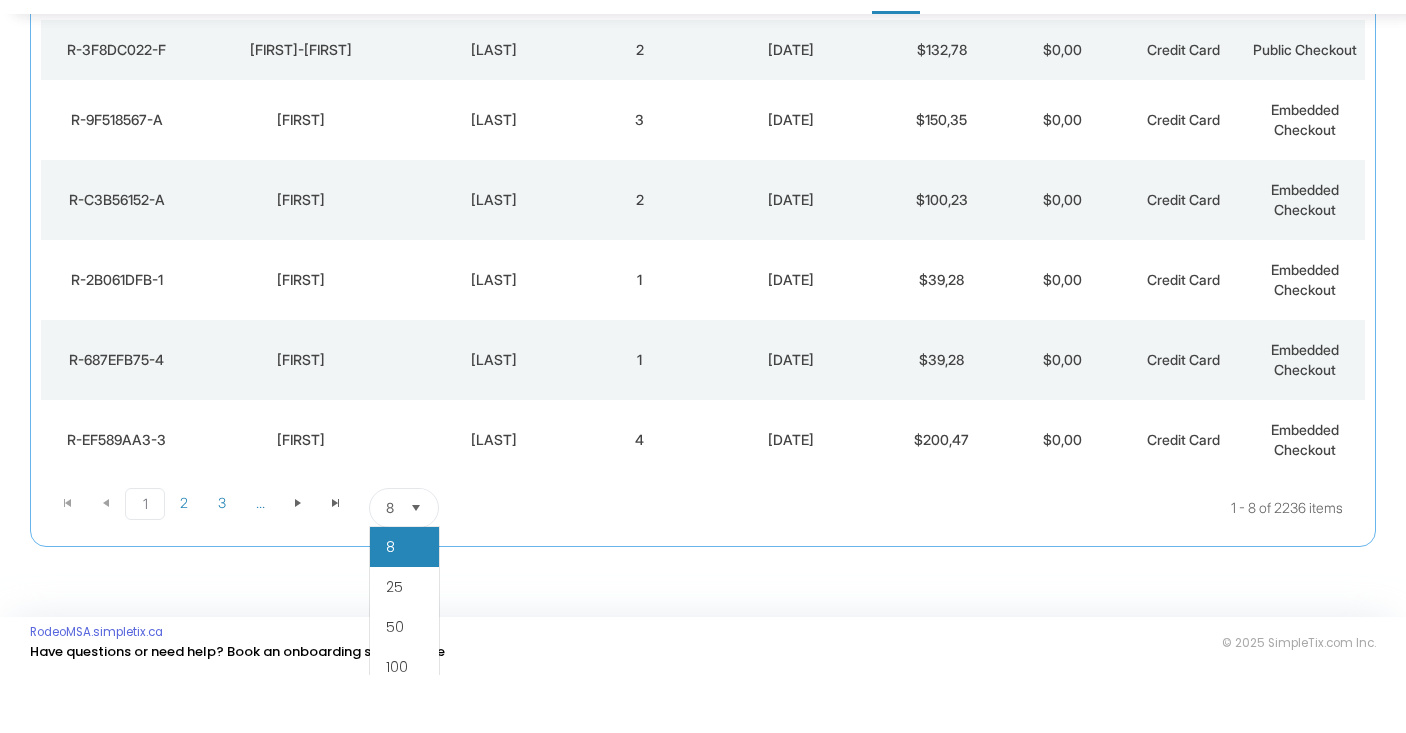 scroll, scrollTop: 418, scrollLeft: 0, axis: vertical 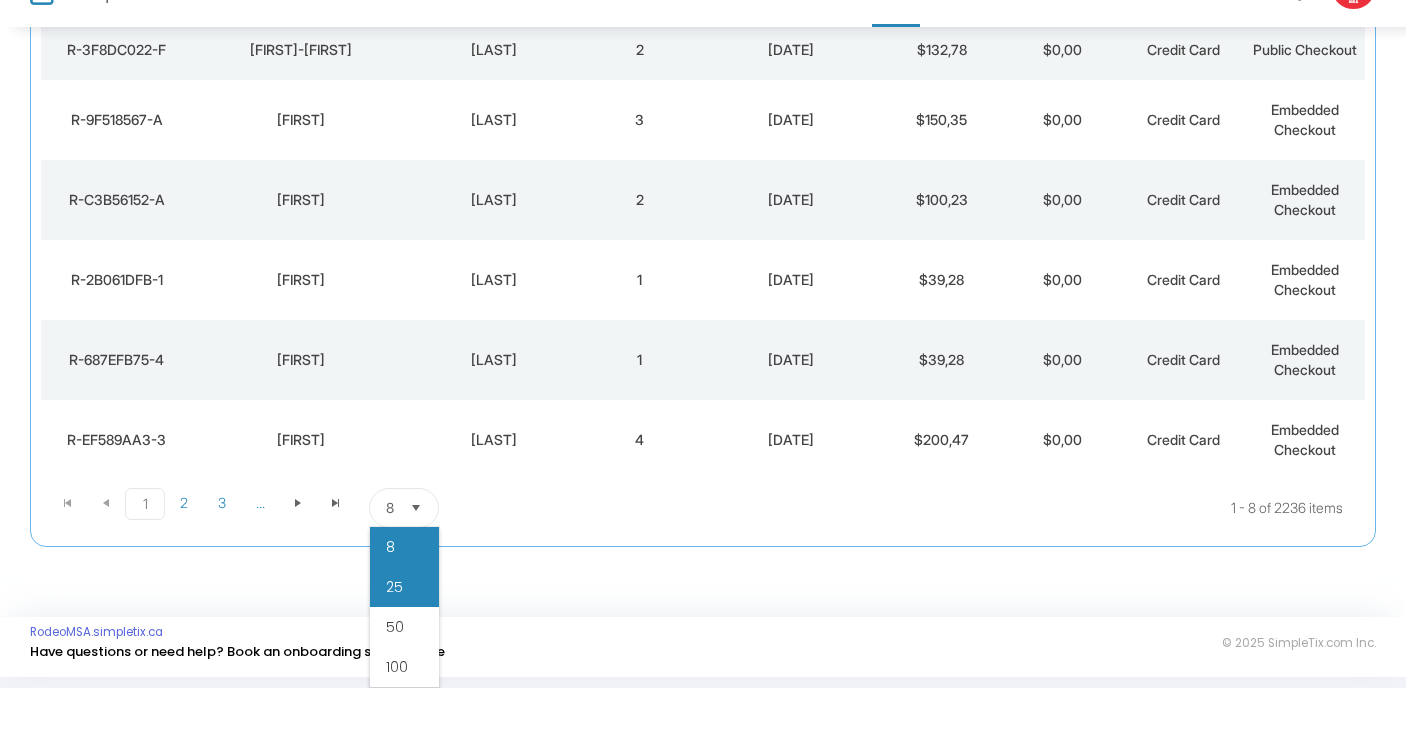 click on "25" at bounding box center [394, 632] 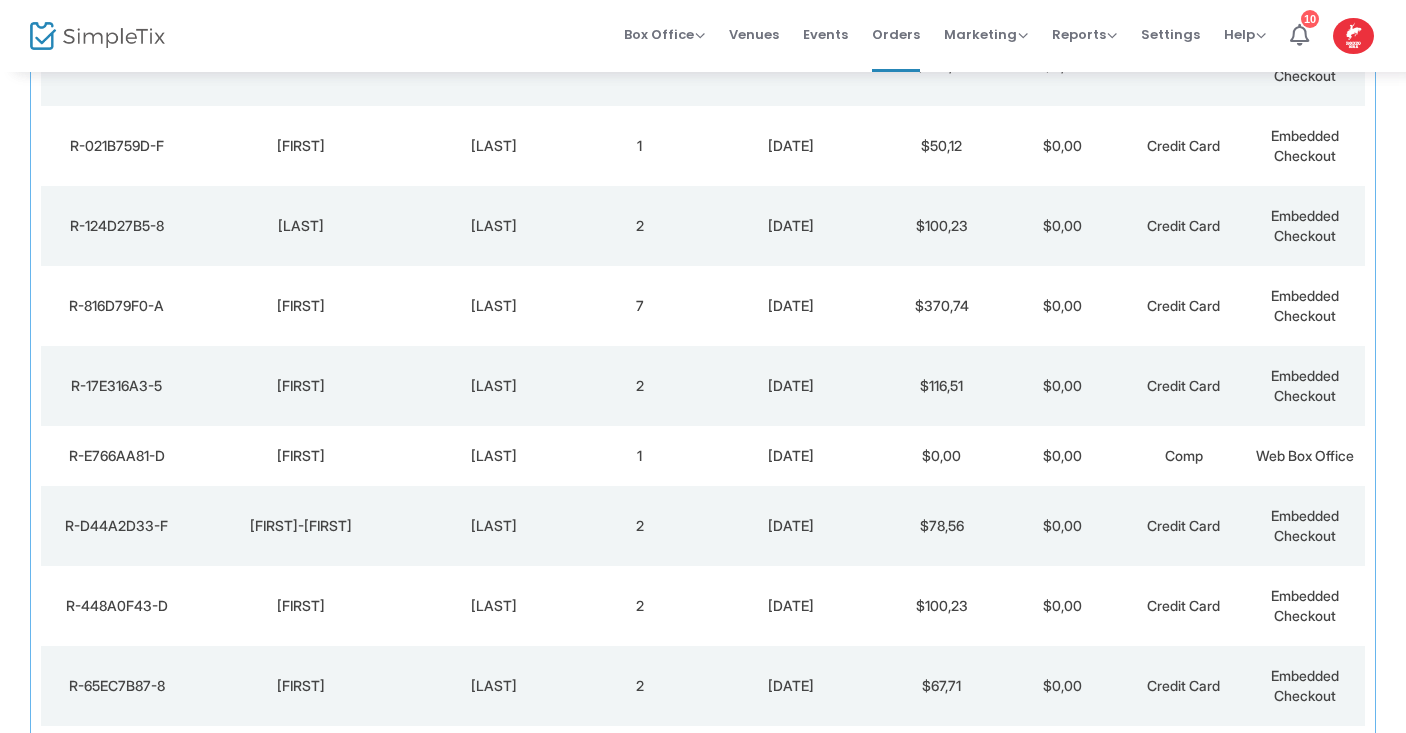 scroll, scrollTop: 1242, scrollLeft: 0, axis: vertical 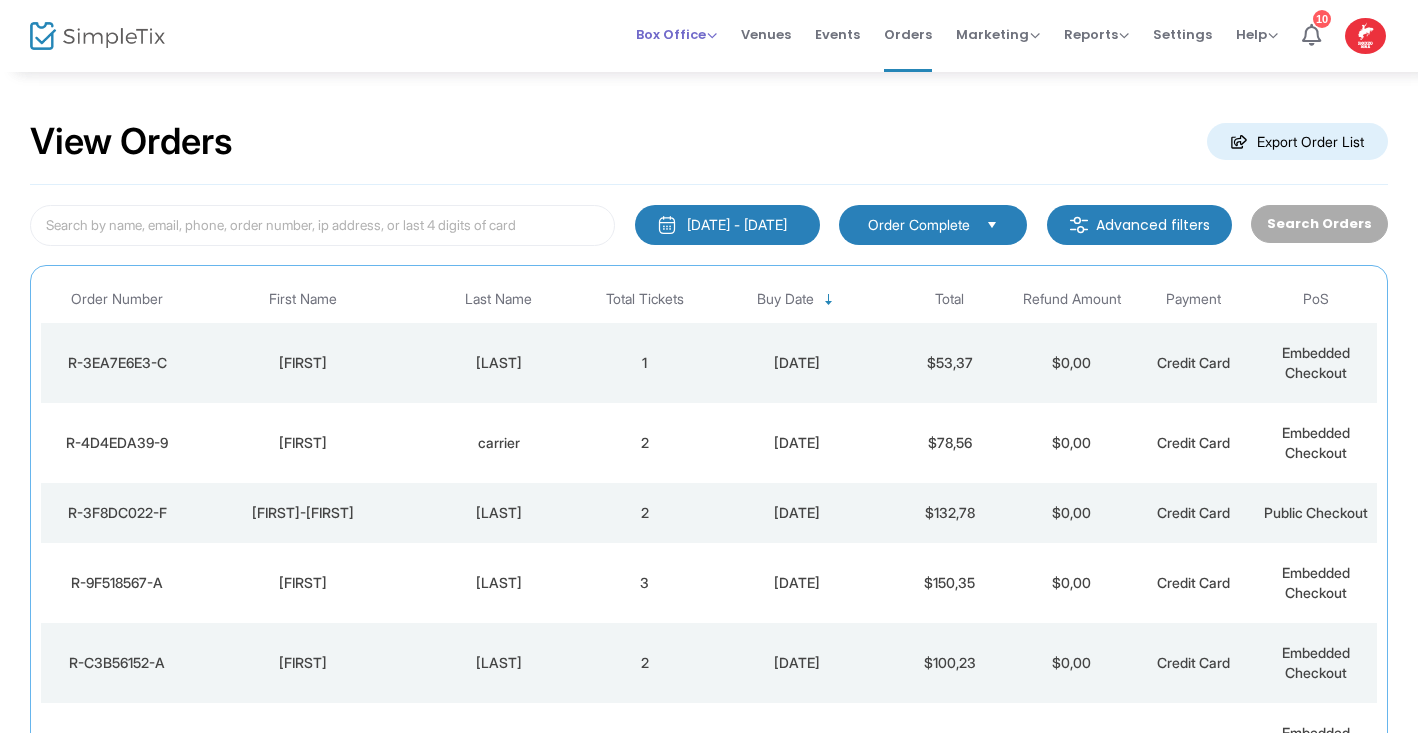 click on "Box Office" at bounding box center (676, 34) 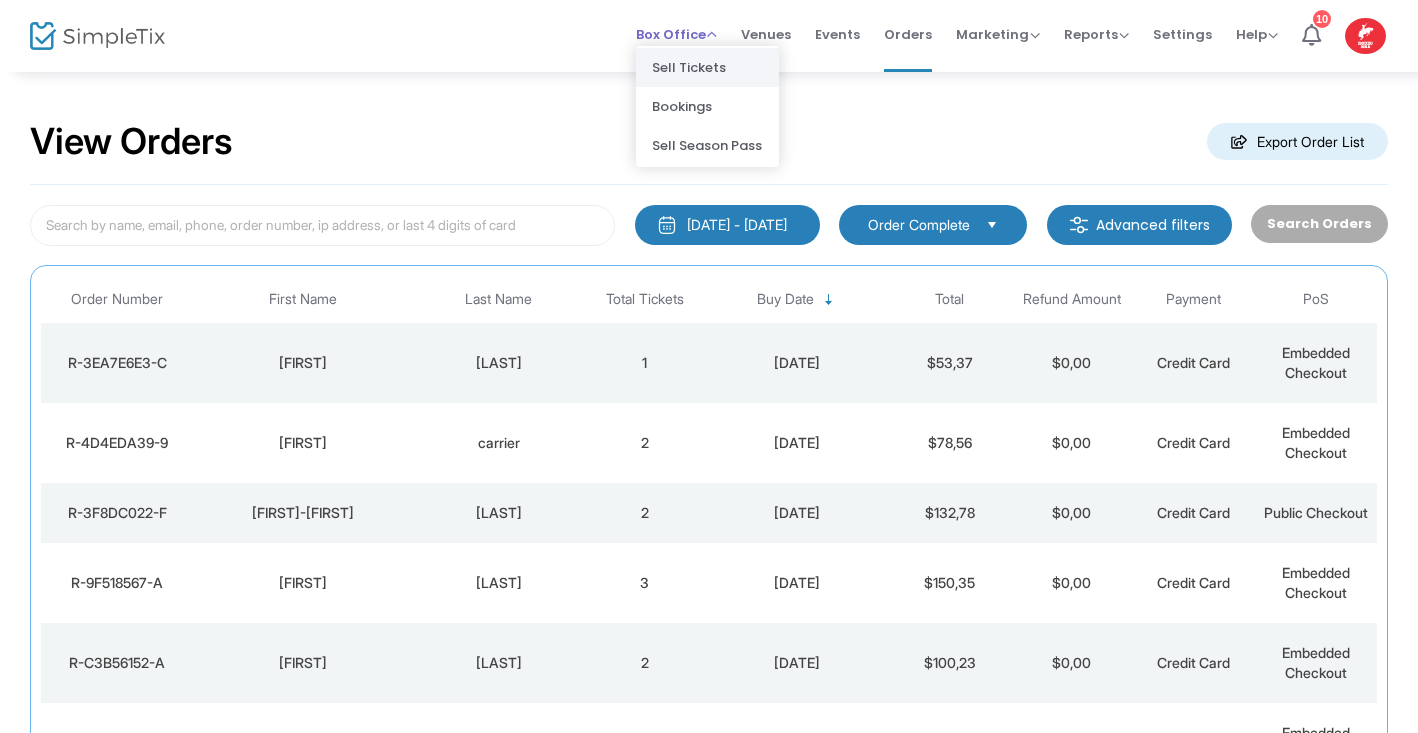 click on "Sell Tickets" at bounding box center [707, 67] 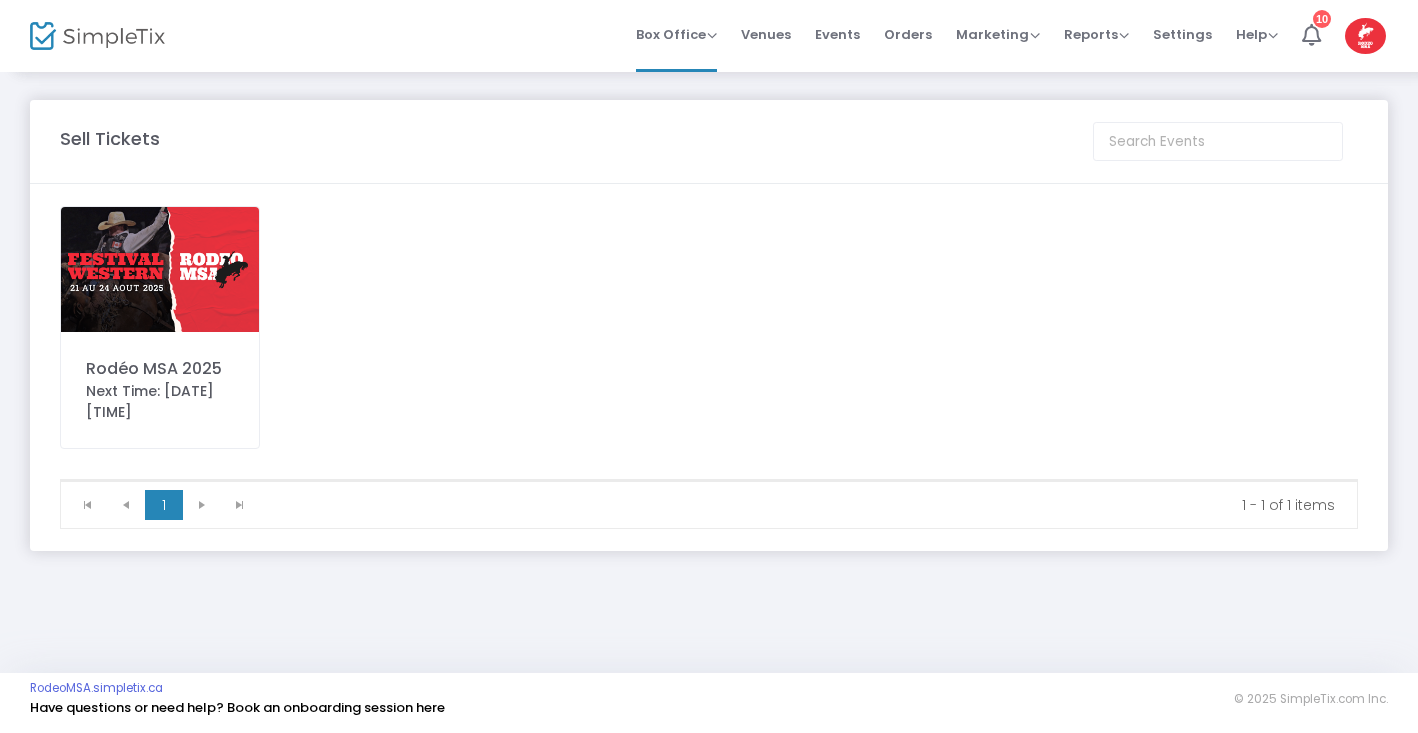 click on "Processing... please wait  Box Office   Sell Tickets   Bookings   Sell Season Pass   Venues   Memberships   Events   Orders   Marketing   Promo Codes   Quantity Discounts   Affiliate   Reports   Analytics   Sales Reports   Download   Settings   Help   View Docs   Contact Support  10  [FIRST] [LAST]   [EMAIL]   Role: OWNER   Section   Your Profile   Create a site for a new organization  Logout Sell Tickets  Rodéo MSA 2025   Next Time: [DATE] [TIME]   1   1  1 - 1 of 1 items     Event Cancellation   More Reports   Export Sales Report   Export Order List   Refund Report  Order Complete  Advanced filters   Search Orders  Promo code category Promo code Order Number First Name Last Name Total Tickets Buy Date Total Payment PoS  Unfortunately, no orders were found. Please try adjusting the filters above.  0 - 0 of 0 items 8  items per page RodeoMSA.simpletix.ca Have questions or need help? Book an onboarding session here  © 2025 SimpleTix.com Inc.   About   Privacy   T&C   Purchase
*  Send  *" at bounding box center (709, 366) 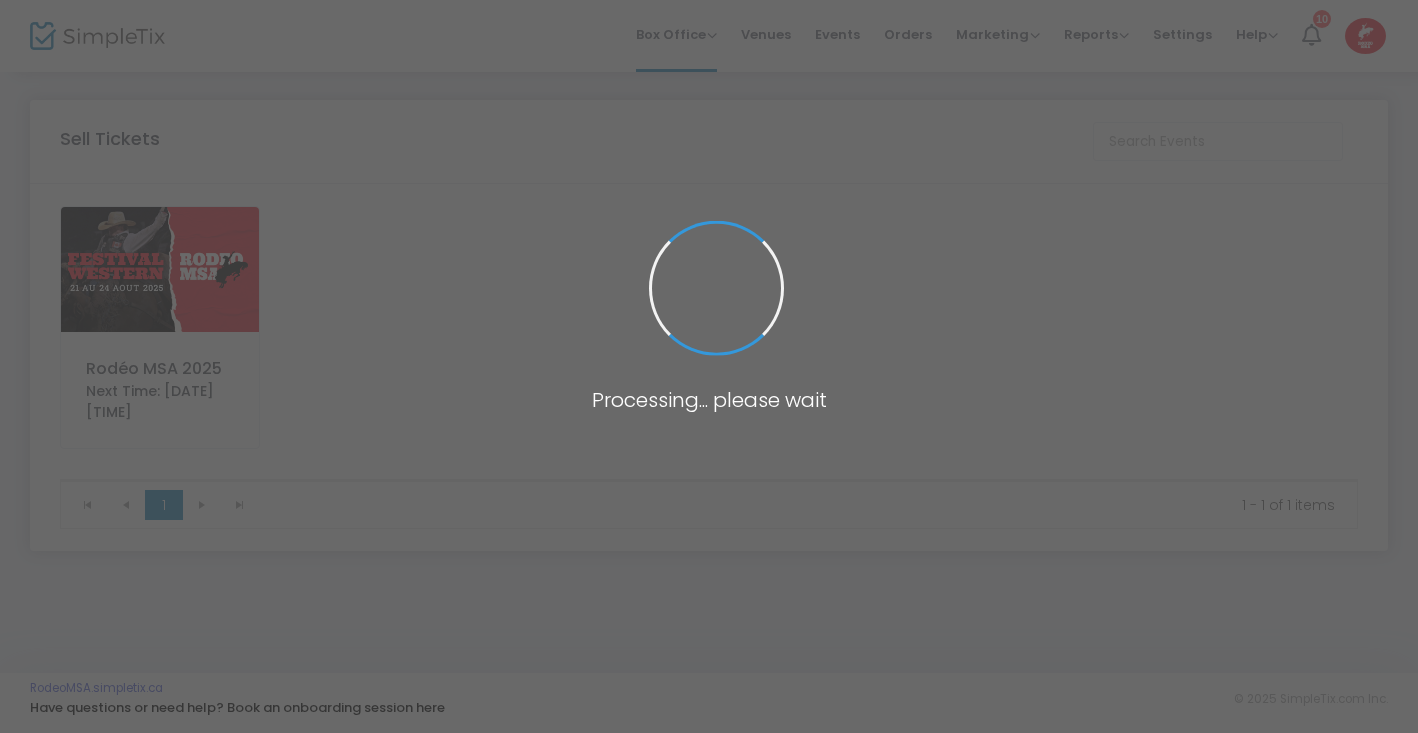 click at bounding box center [709, 366] 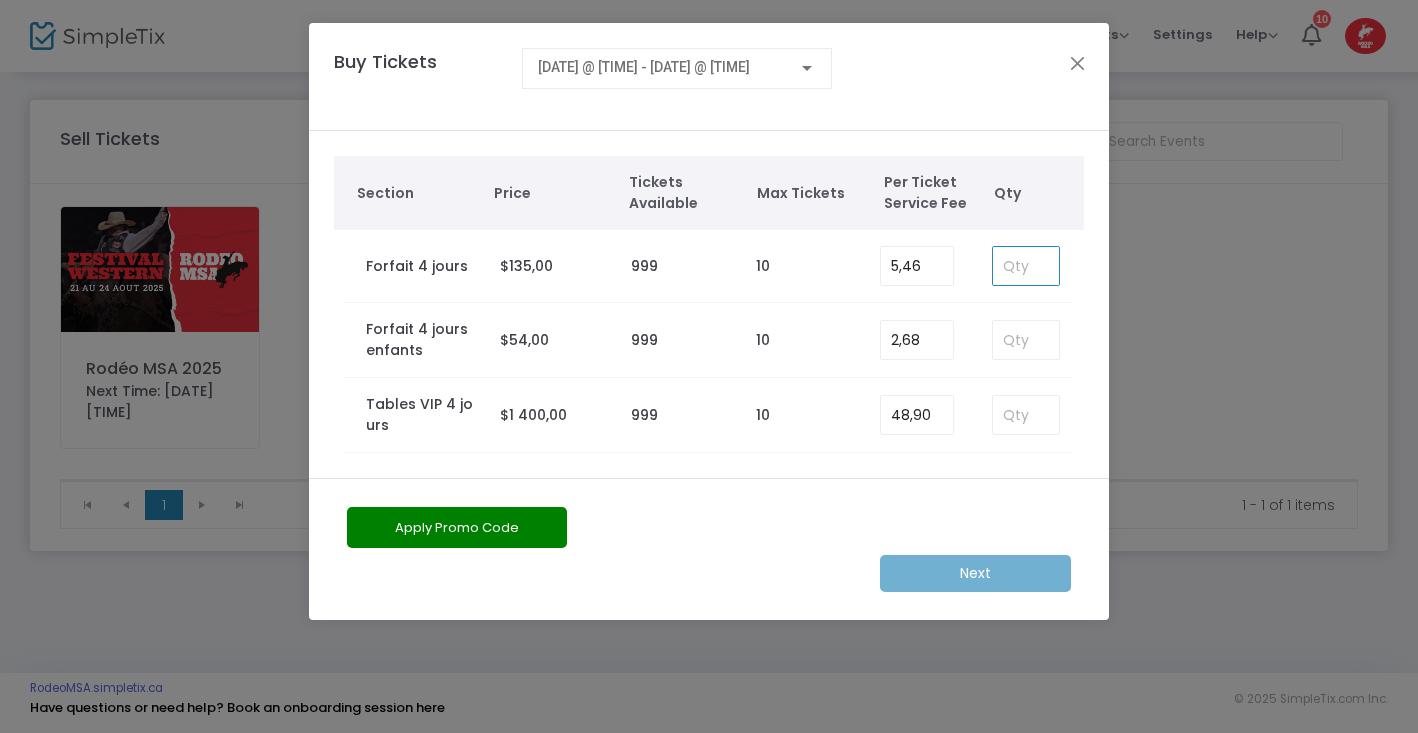 click at bounding box center [1026, 266] 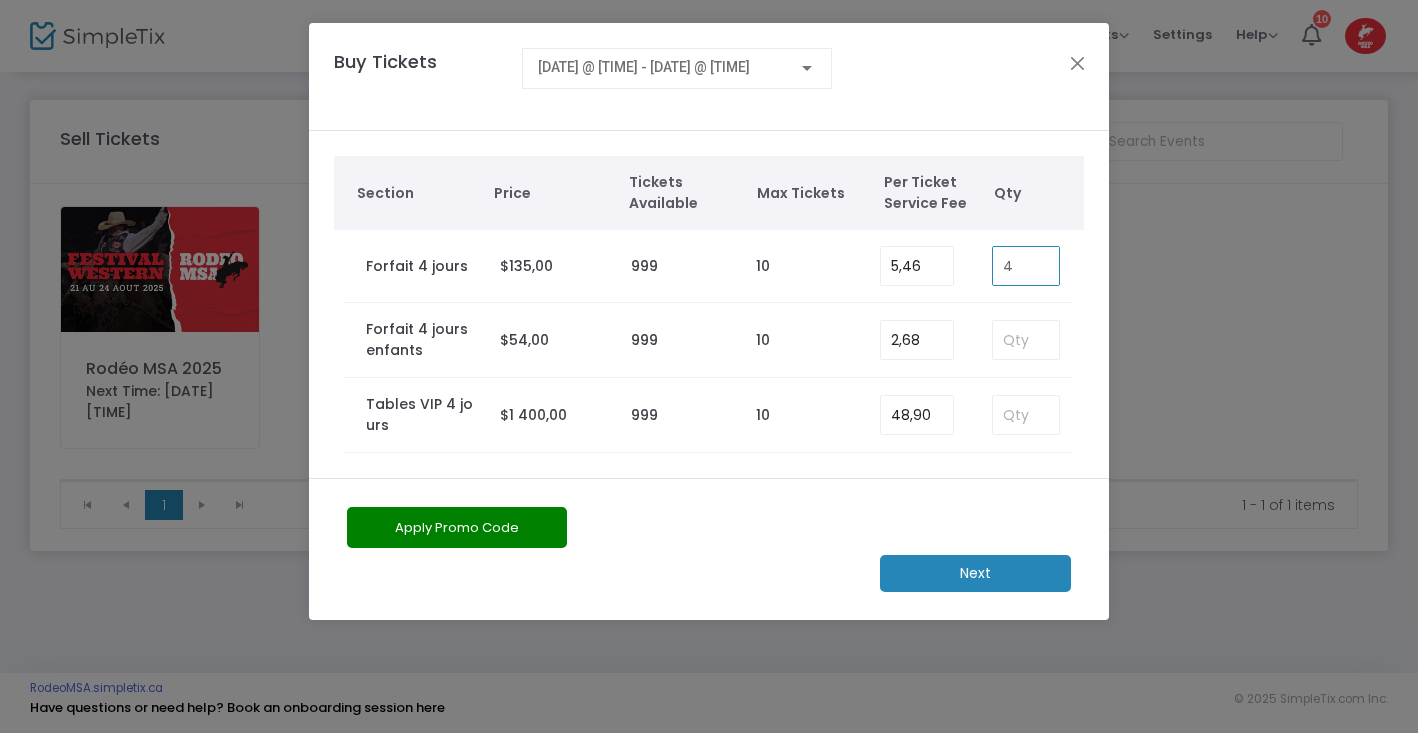 type on "4" 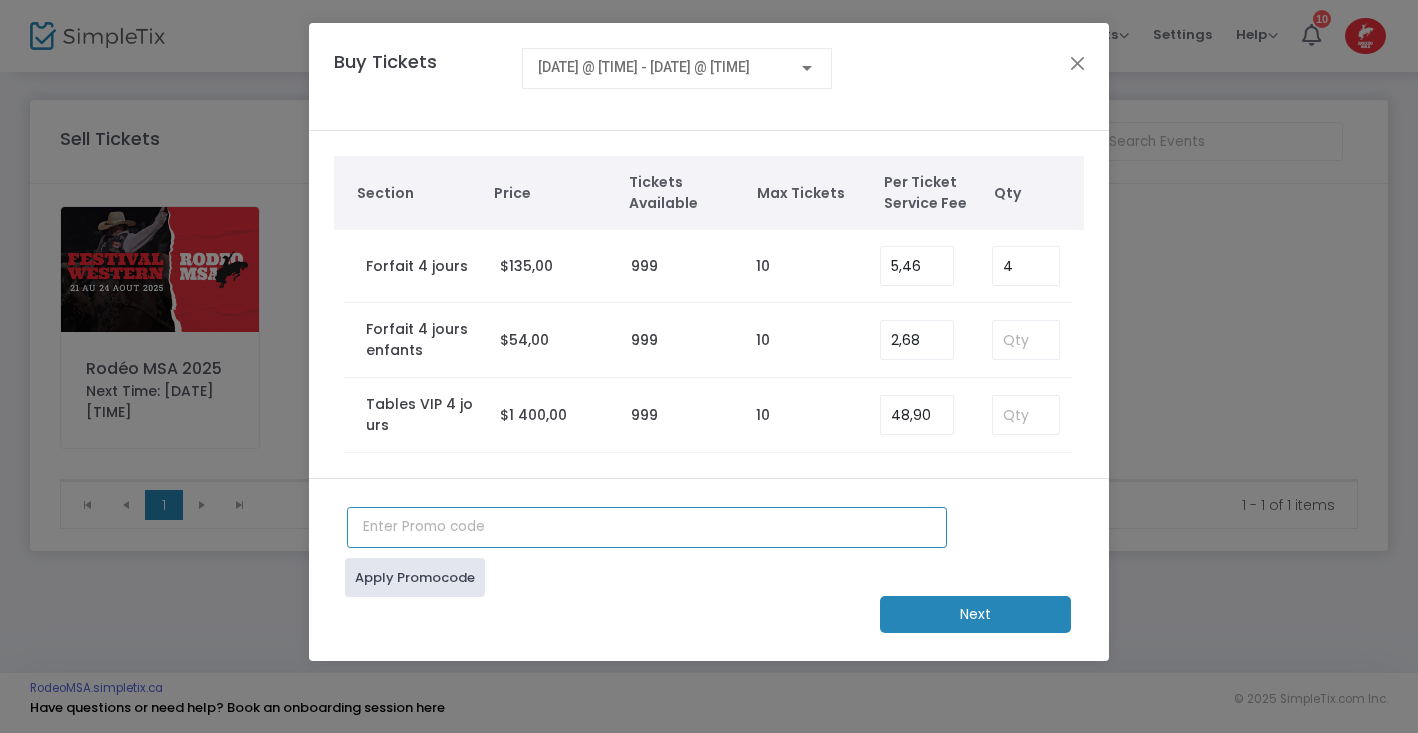 click at bounding box center (647, 527) 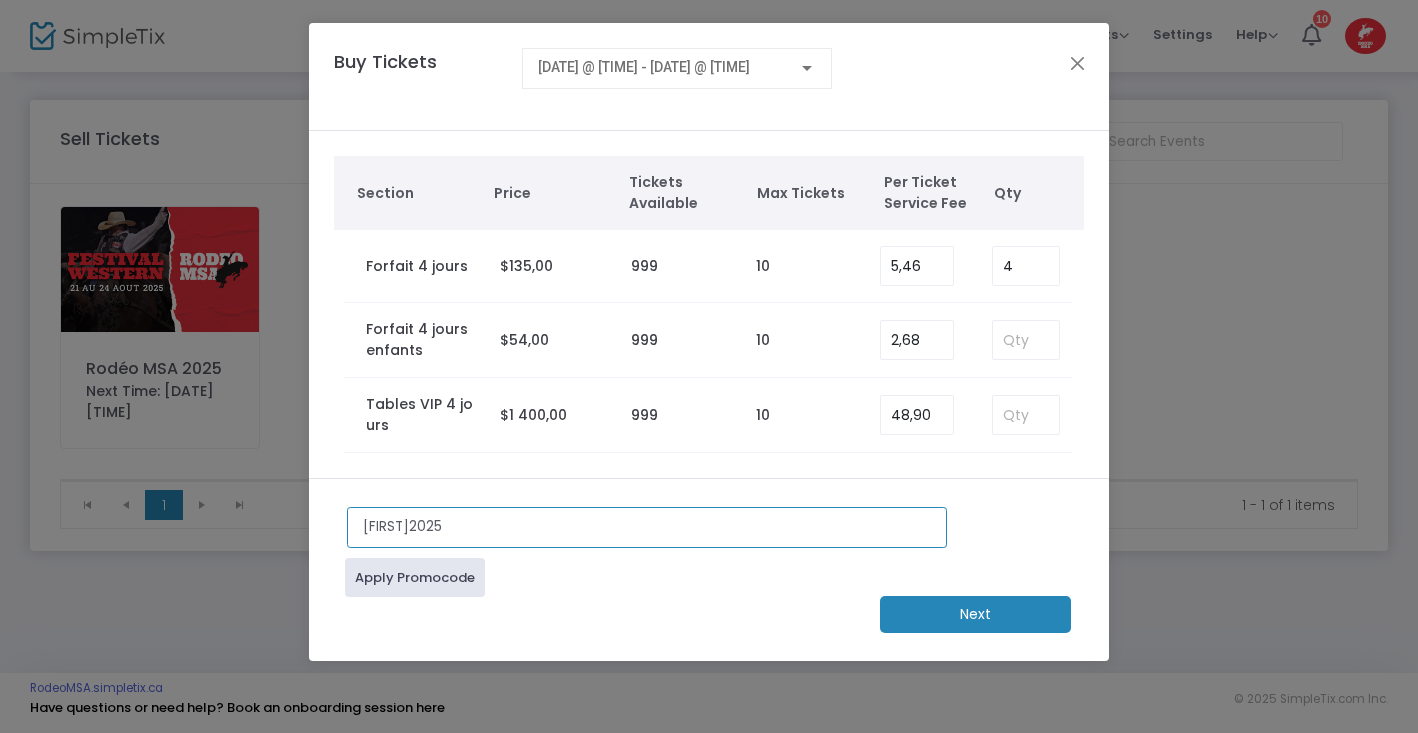 type on "[FIRST]2025" 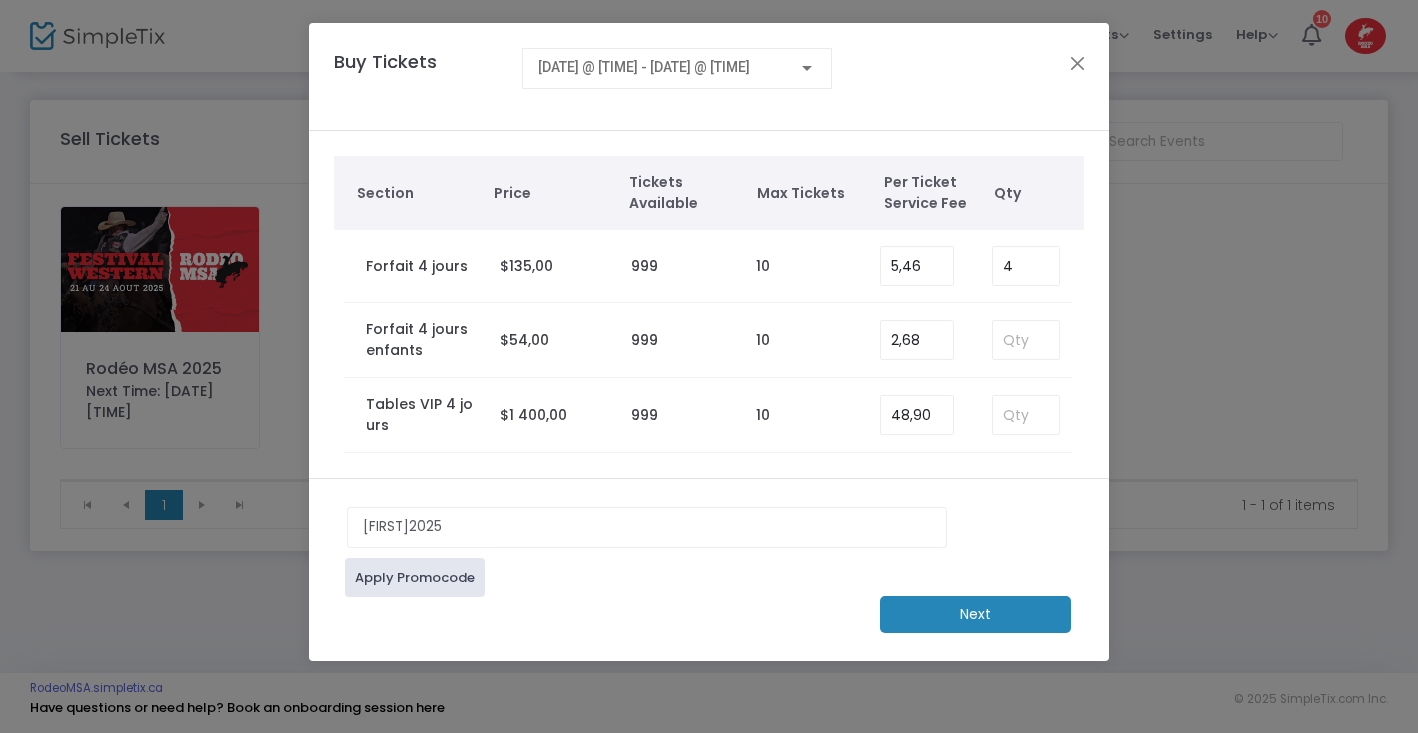 click on "Apply Promocode" 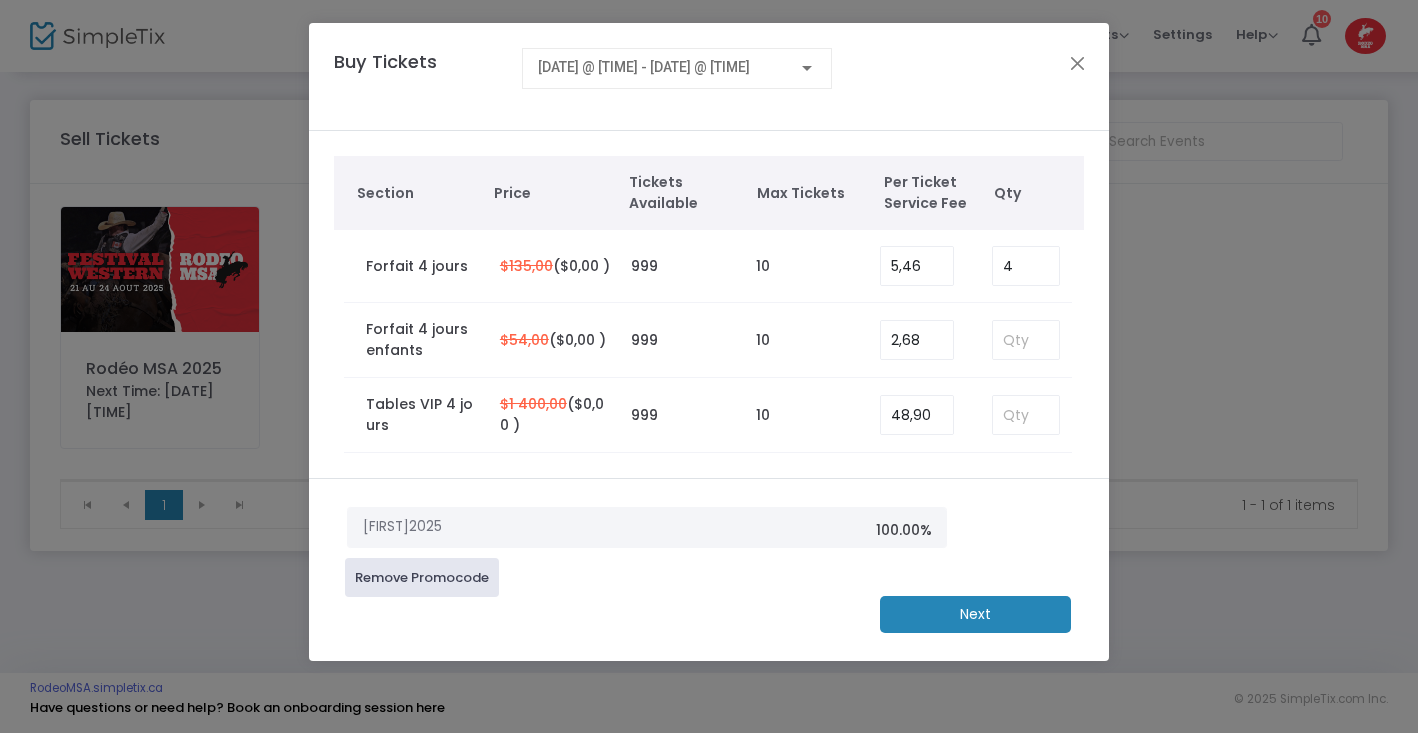 click on "Next" 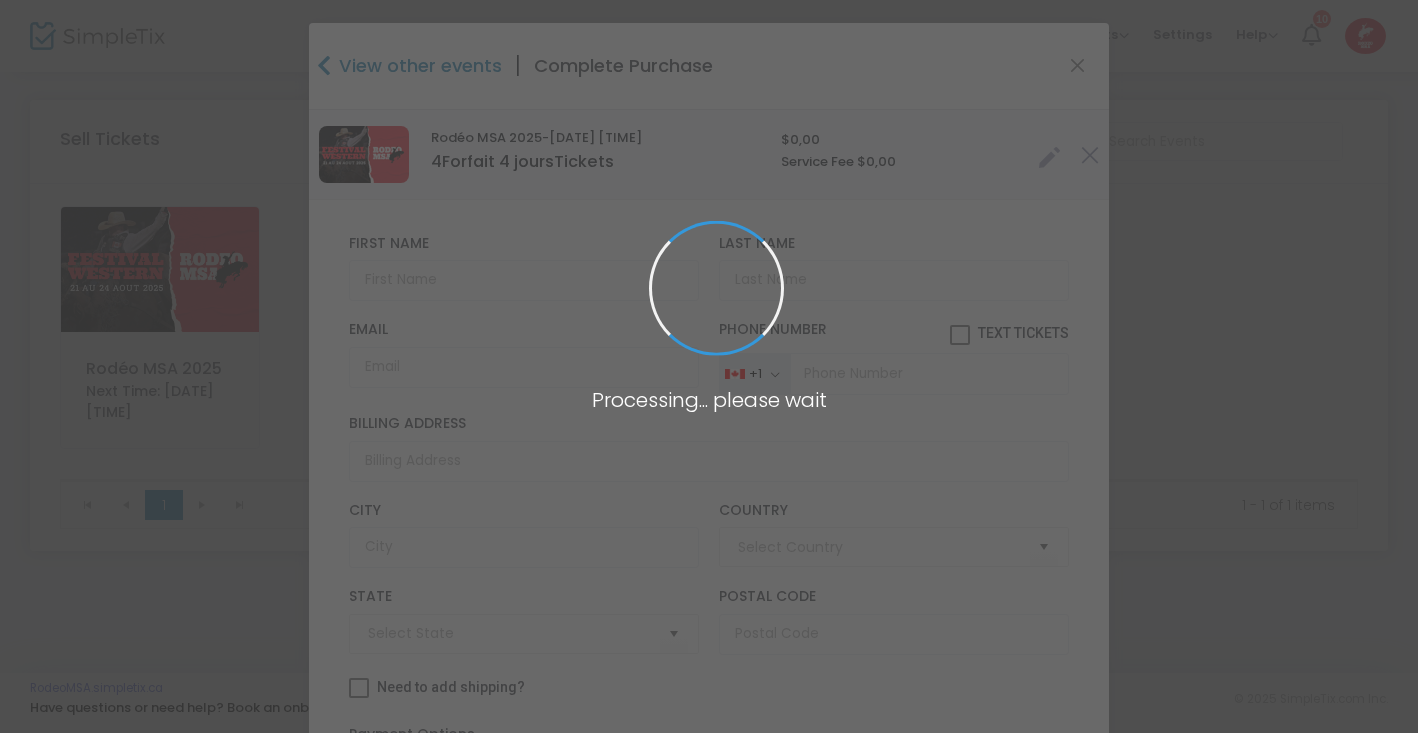 type on "Canada" 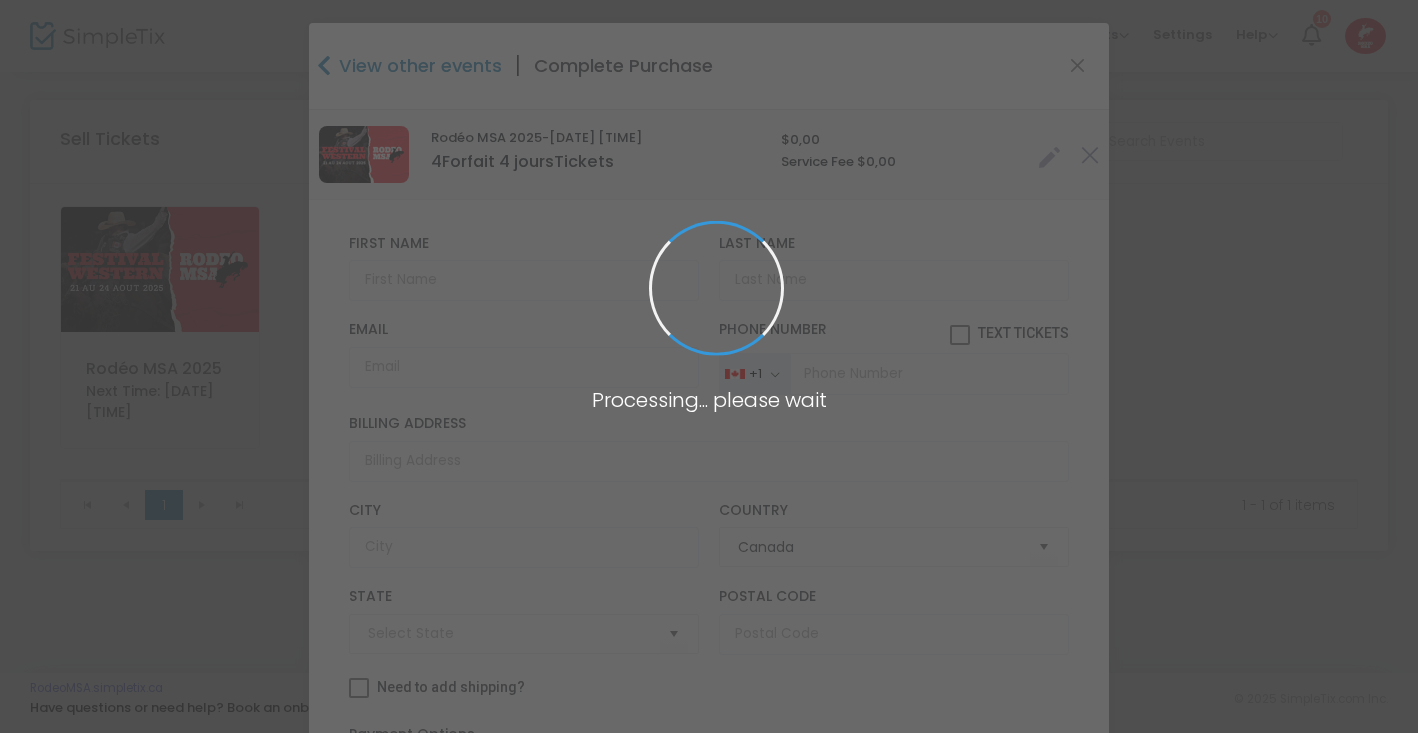 type on "[STATE]" 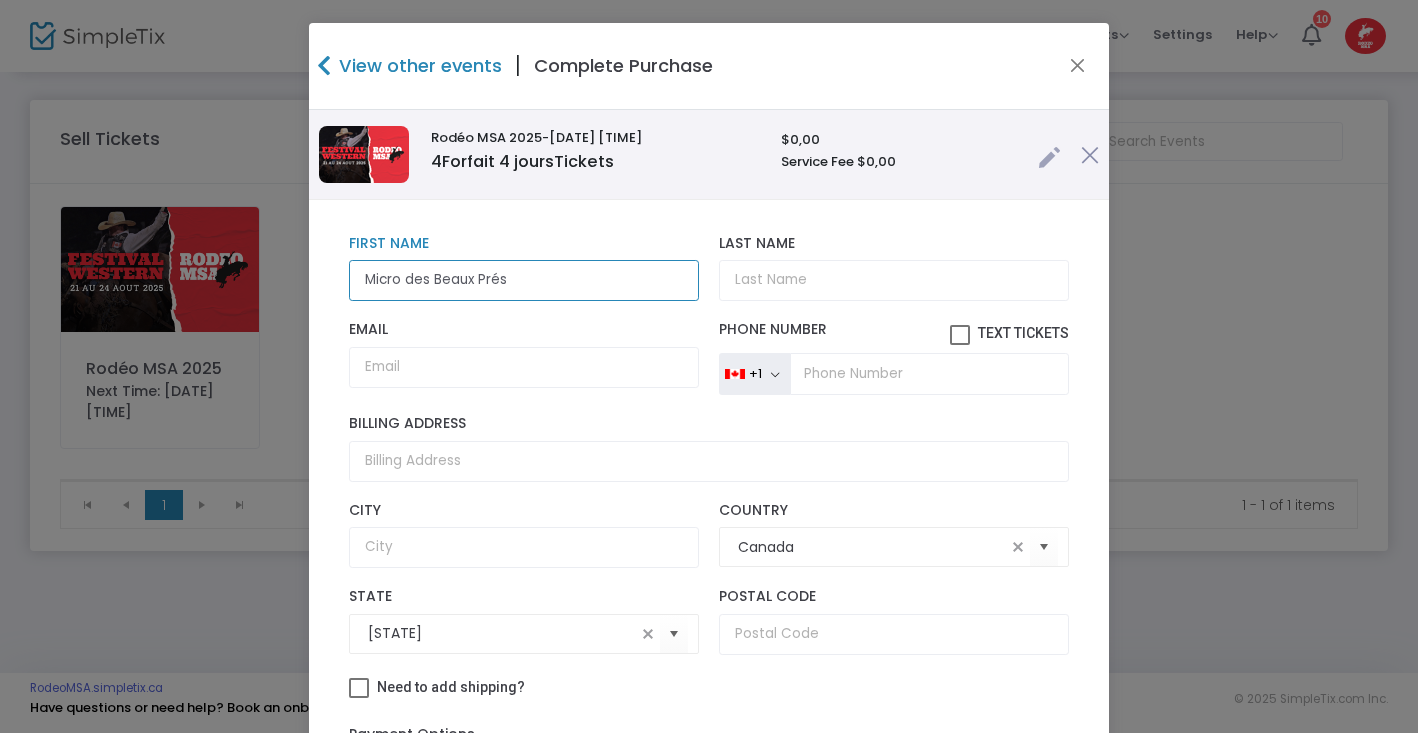 type on "Micro des Beaux Prés" 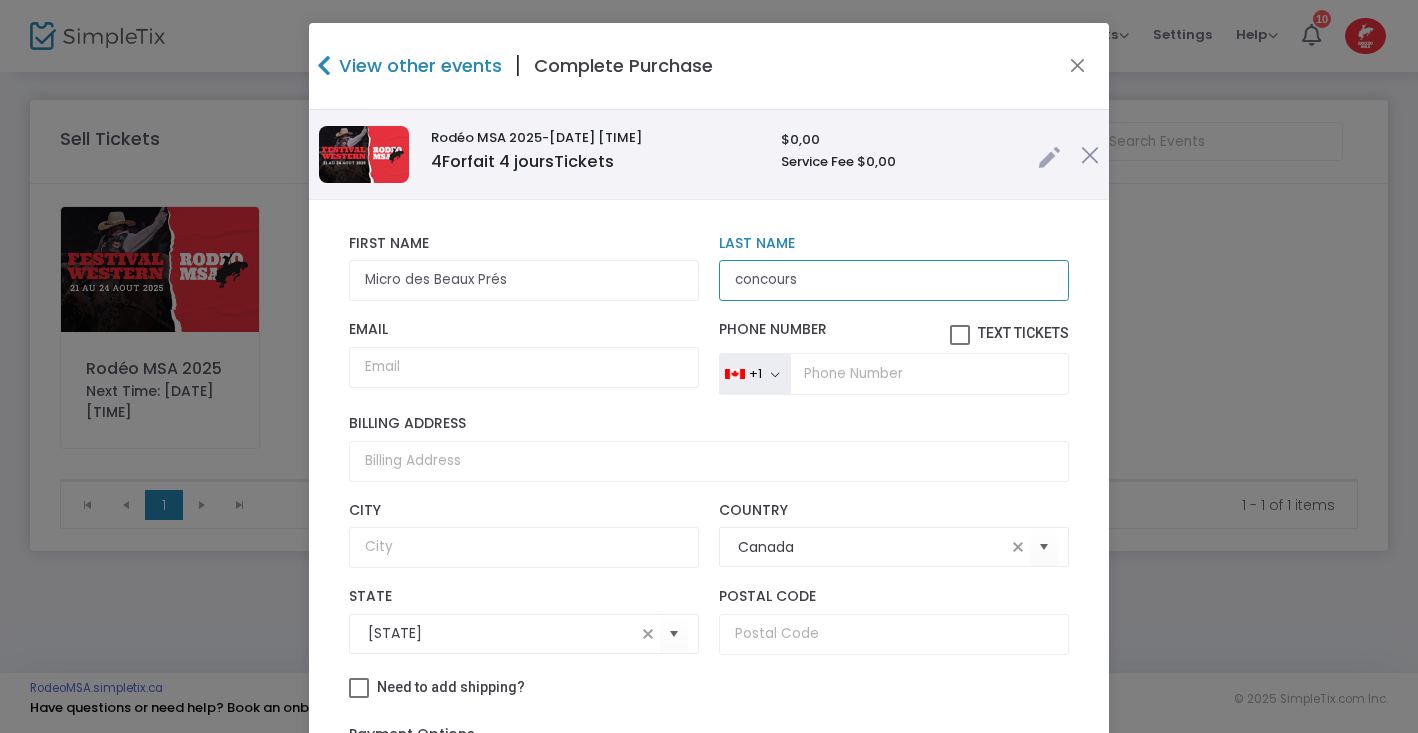 type on "concours" 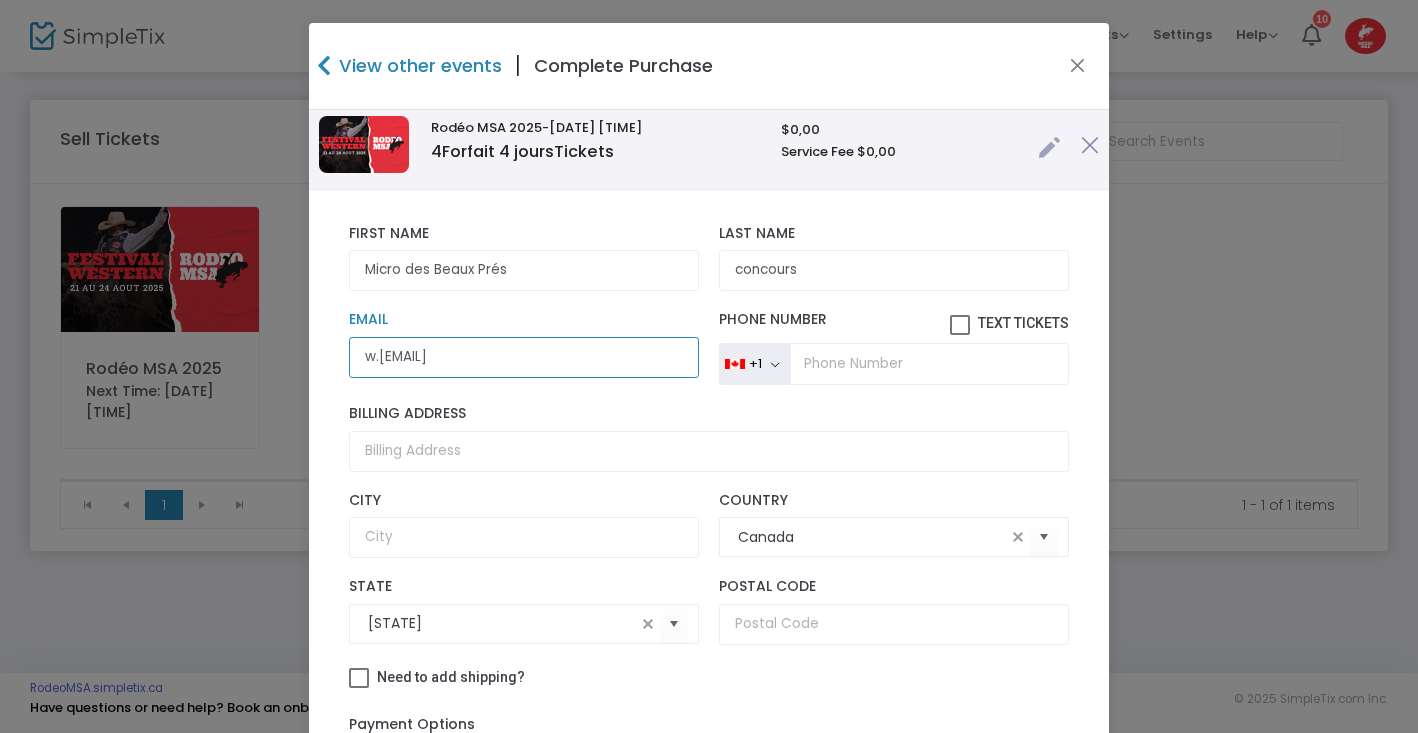 scroll, scrollTop: 29, scrollLeft: 0, axis: vertical 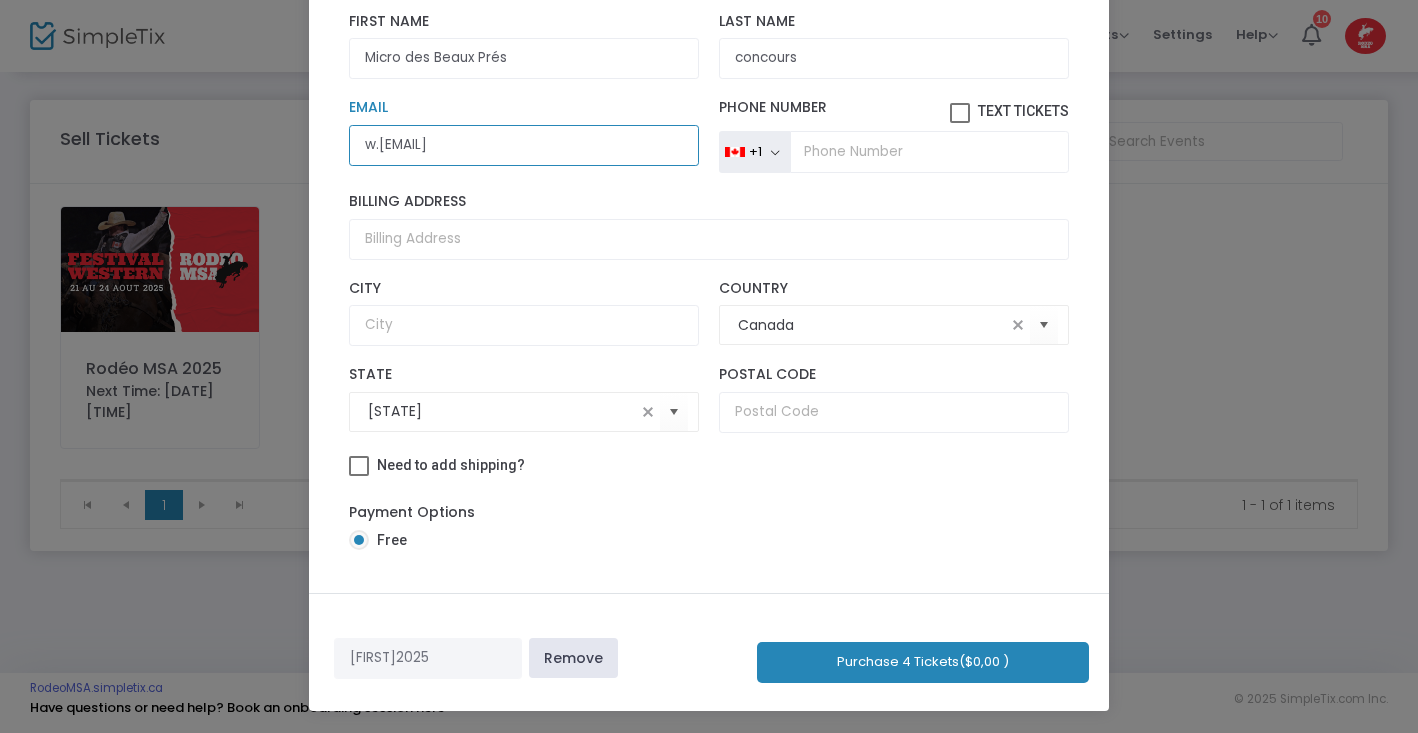type on "w.[EMAIL]" 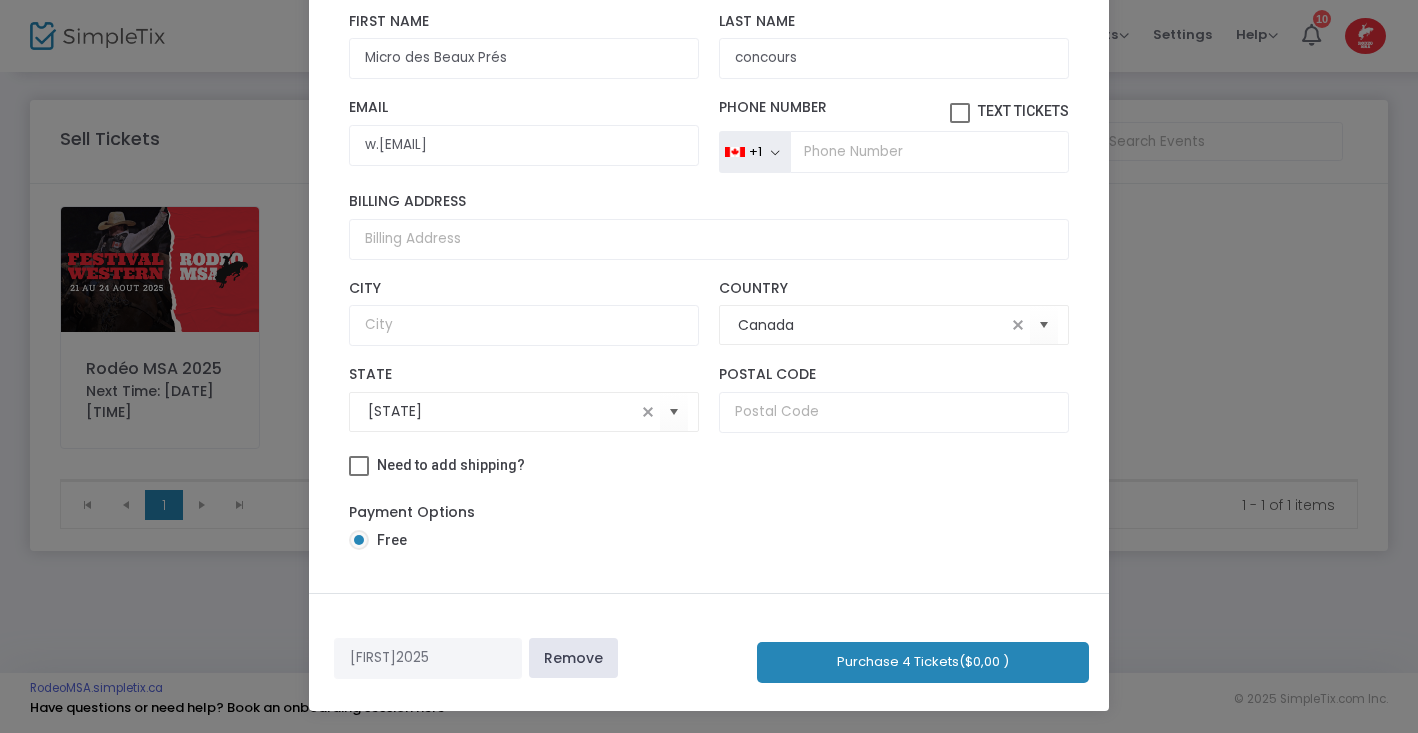 click on "Purchase 4 Tickets  ($[PRICE] )" 